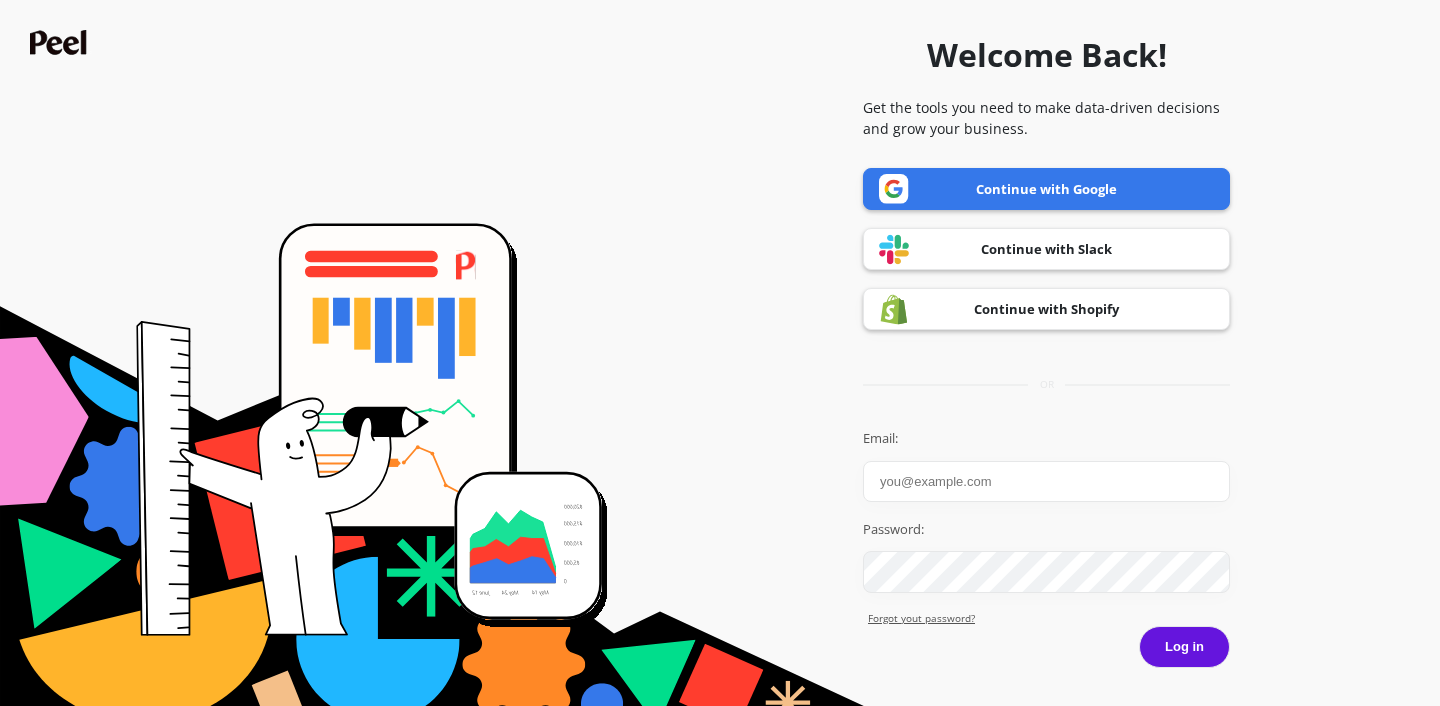 scroll, scrollTop: 0, scrollLeft: 0, axis: both 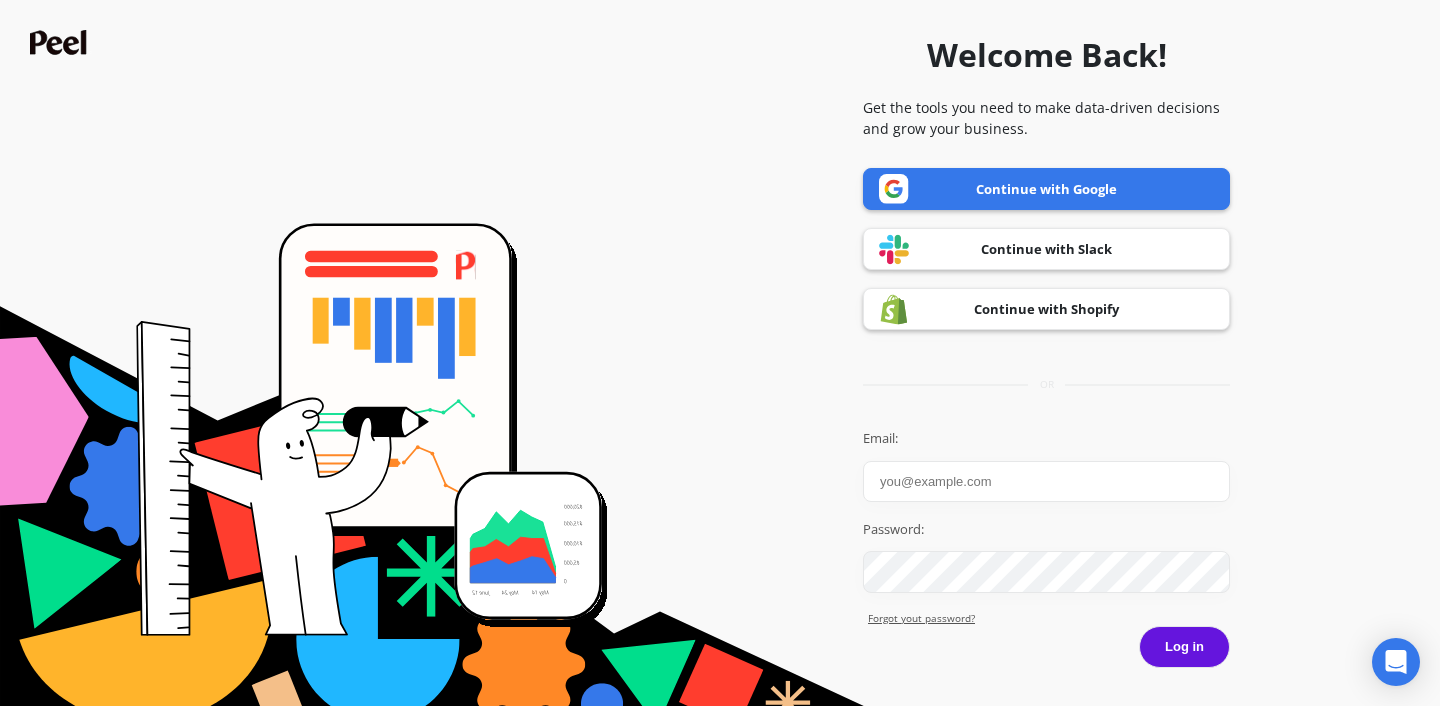 click on "Email:" at bounding box center [1046, 481] 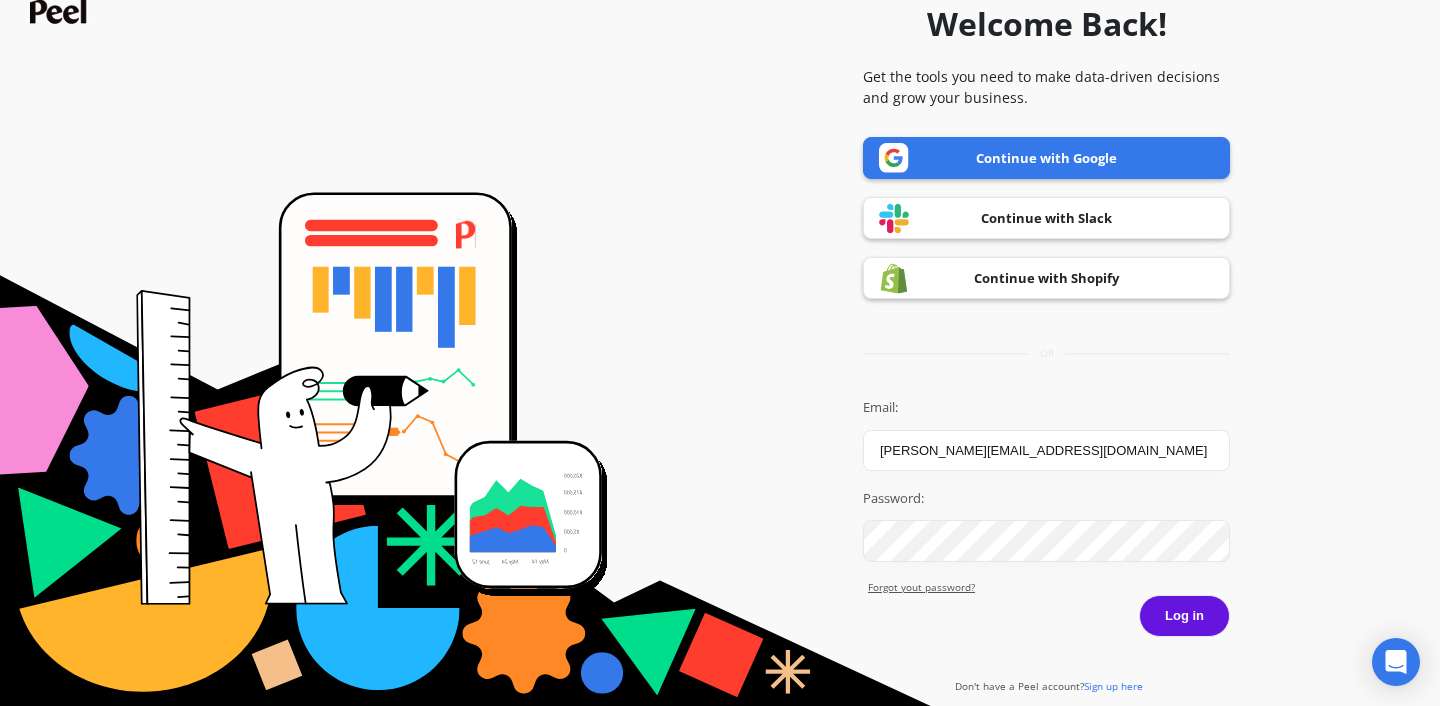 type on "[PERSON_NAME][EMAIL_ADDRESS][DOMAIN_NAME]" 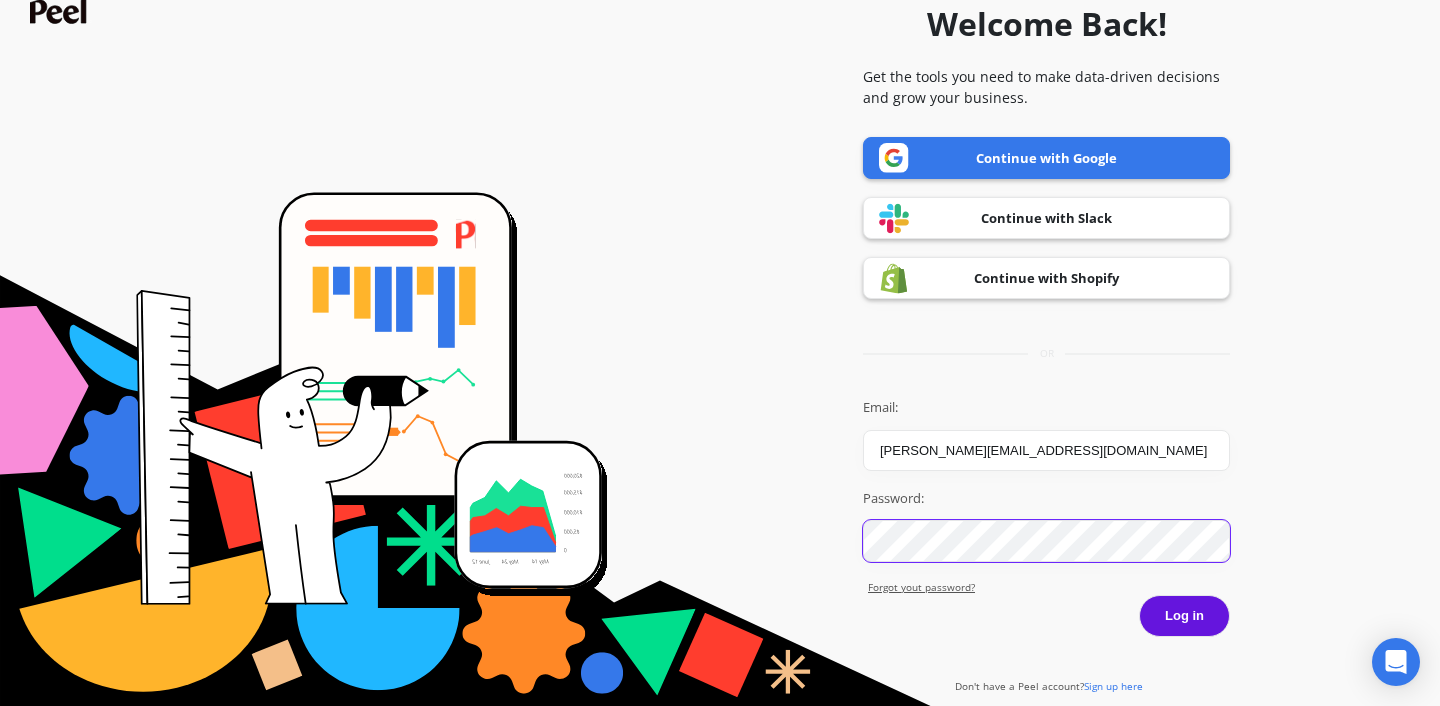 click on "Log in" at bounding box center [1184, 616] 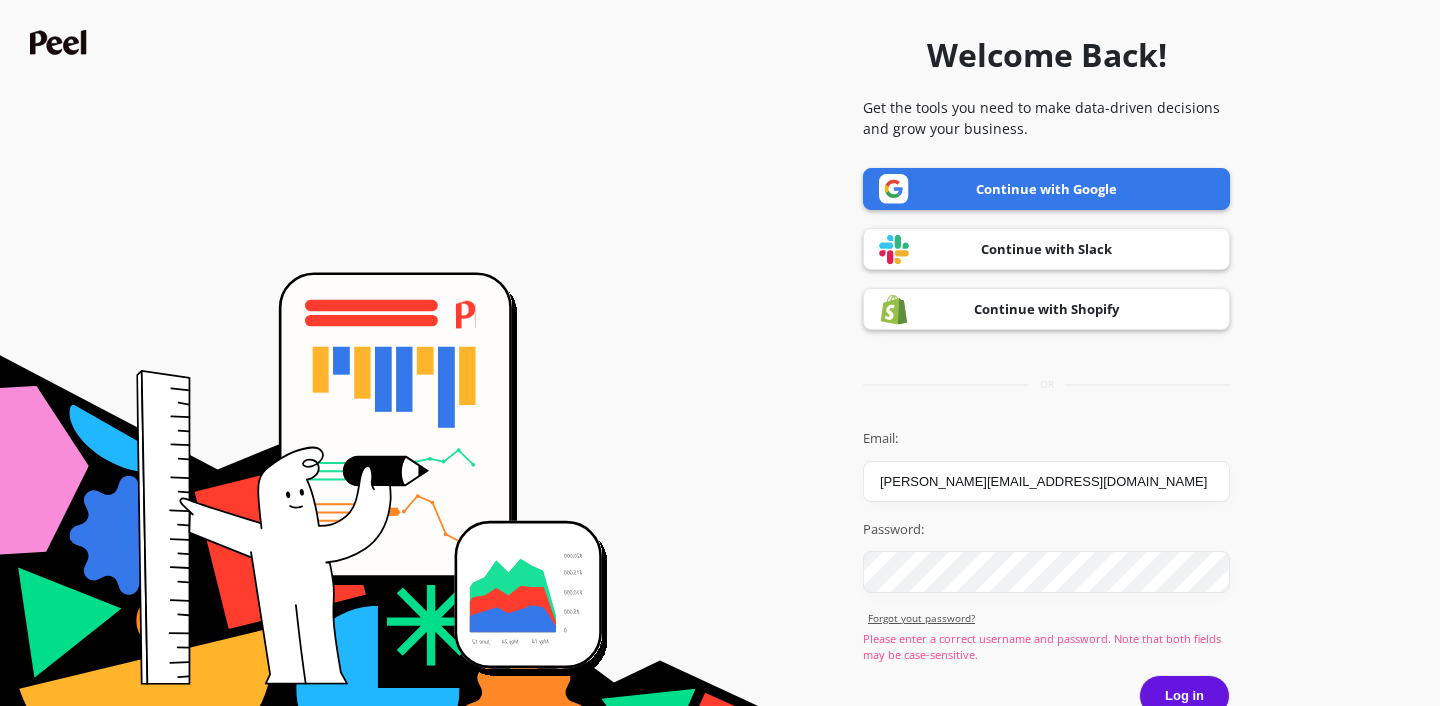 scroll, scrollTop: 0, scrollLeft: 0, axis: both 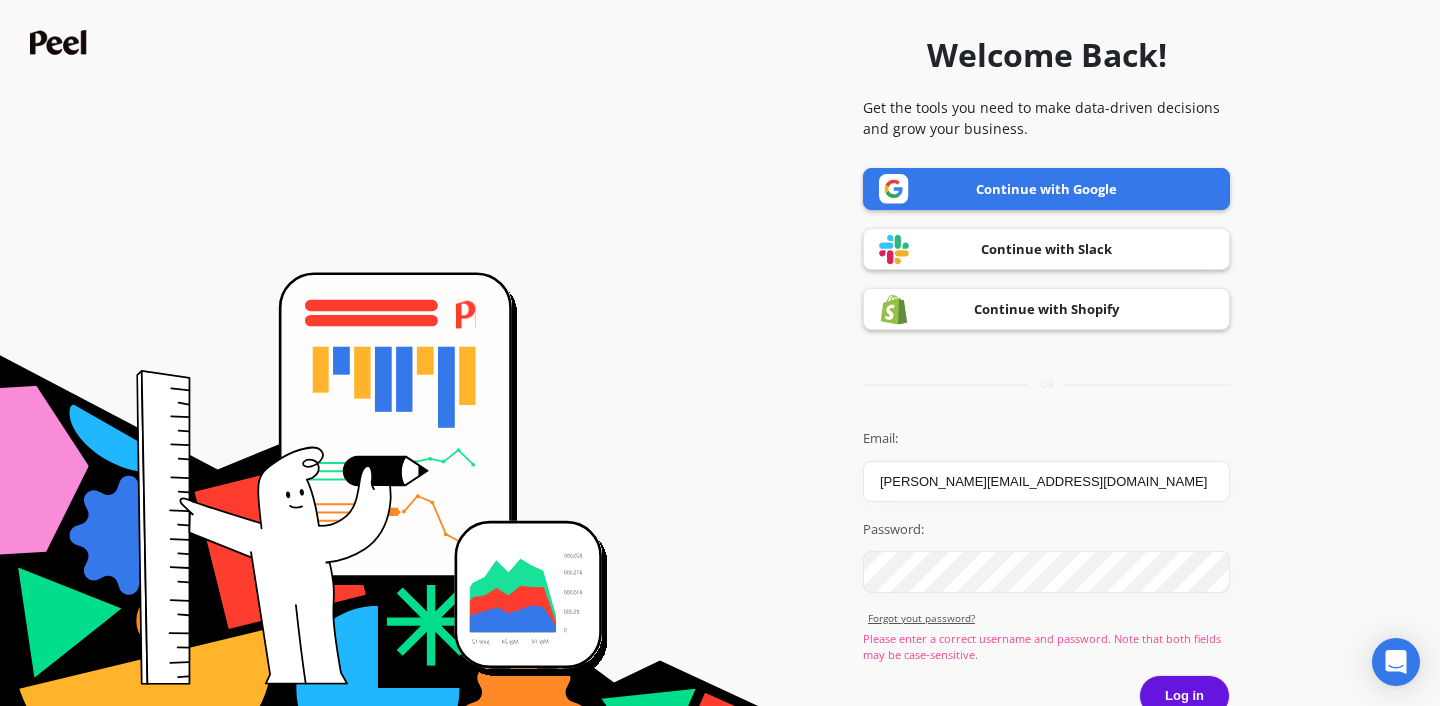 click on "Continue with Google" at bounding box center (1046, 189) 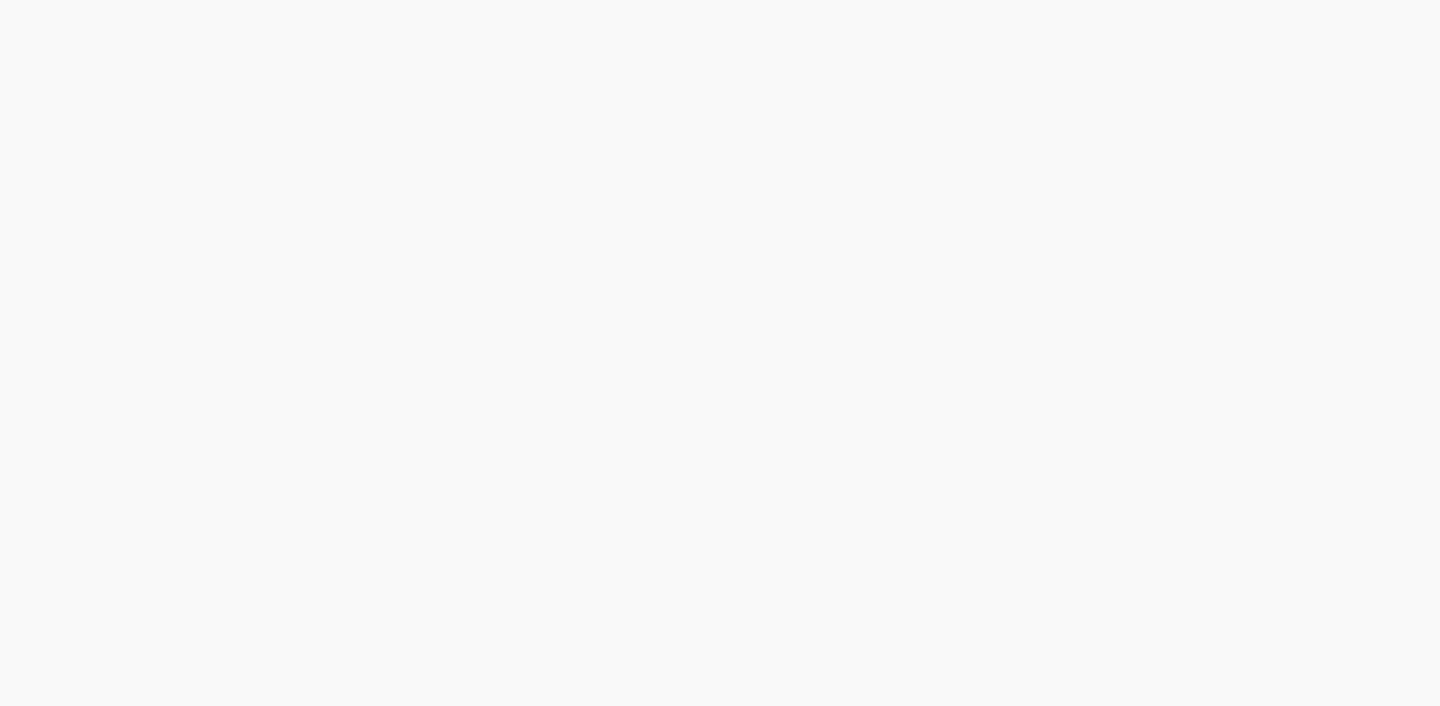 scroll, scrollTop: 0, scrollLeft: 0, axis: both 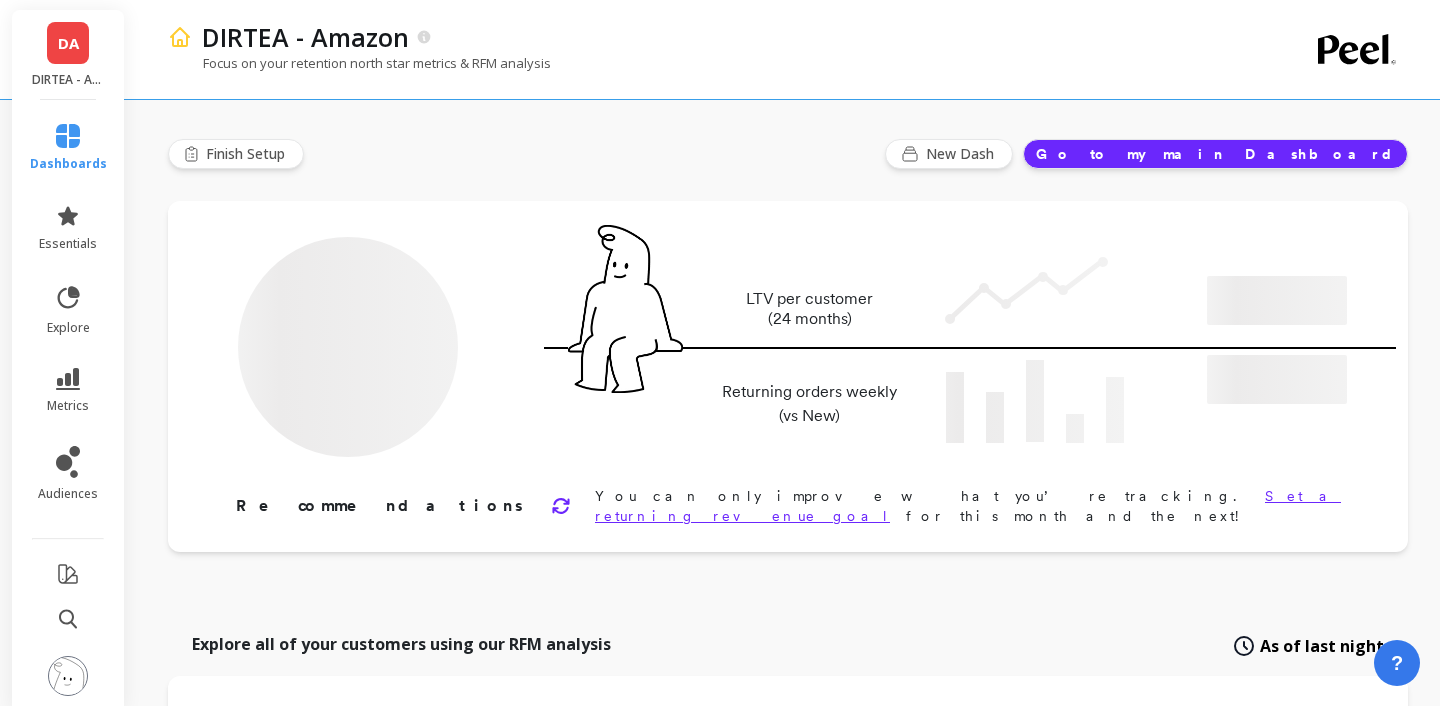 type on "Champions" 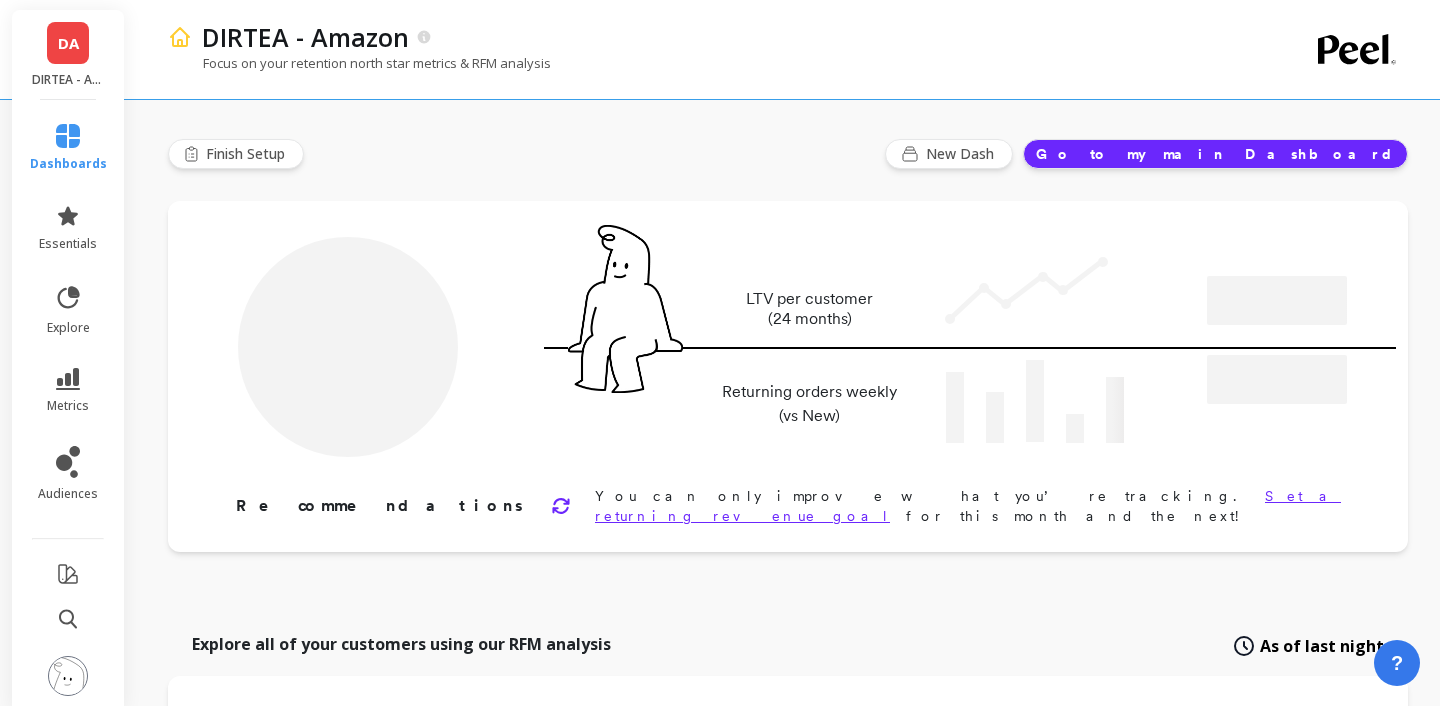 type on "2357" 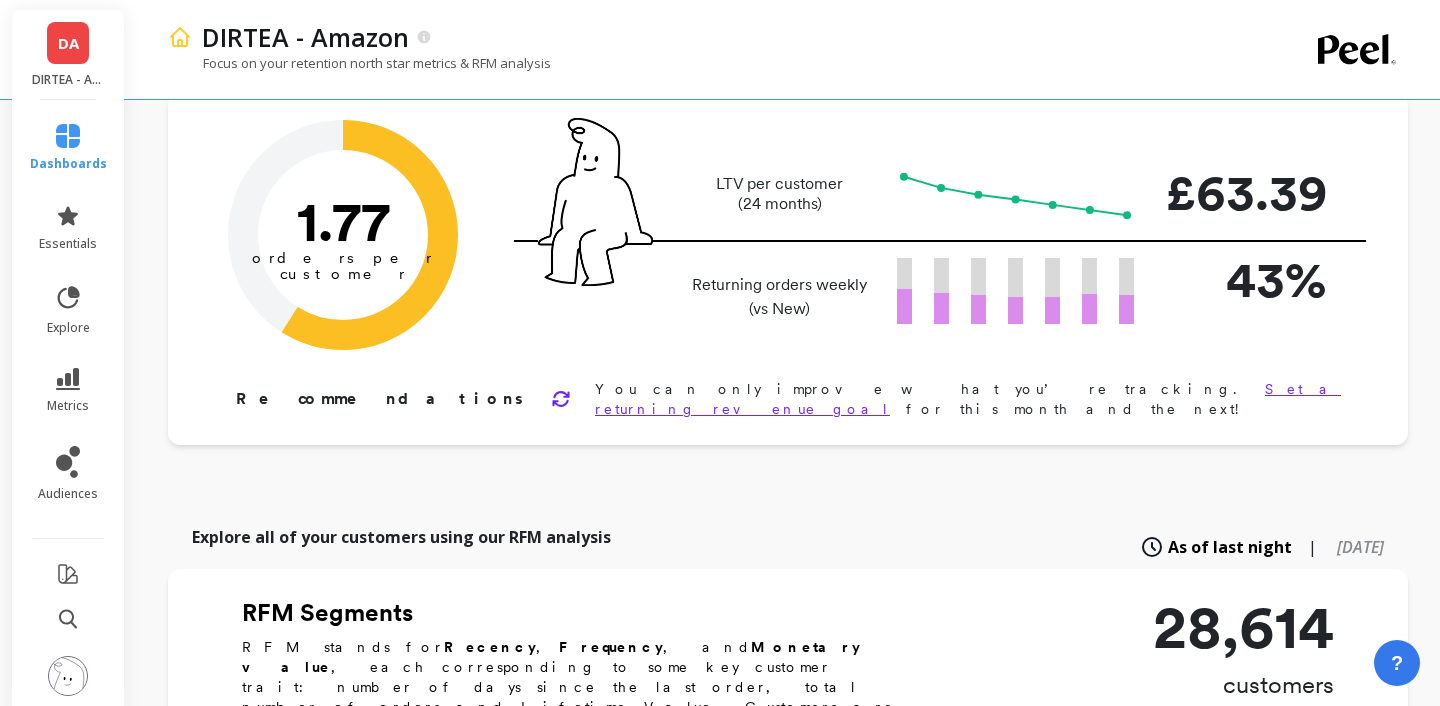 scroll, scrollTop: 0, scrollLeft: 0, axis: both 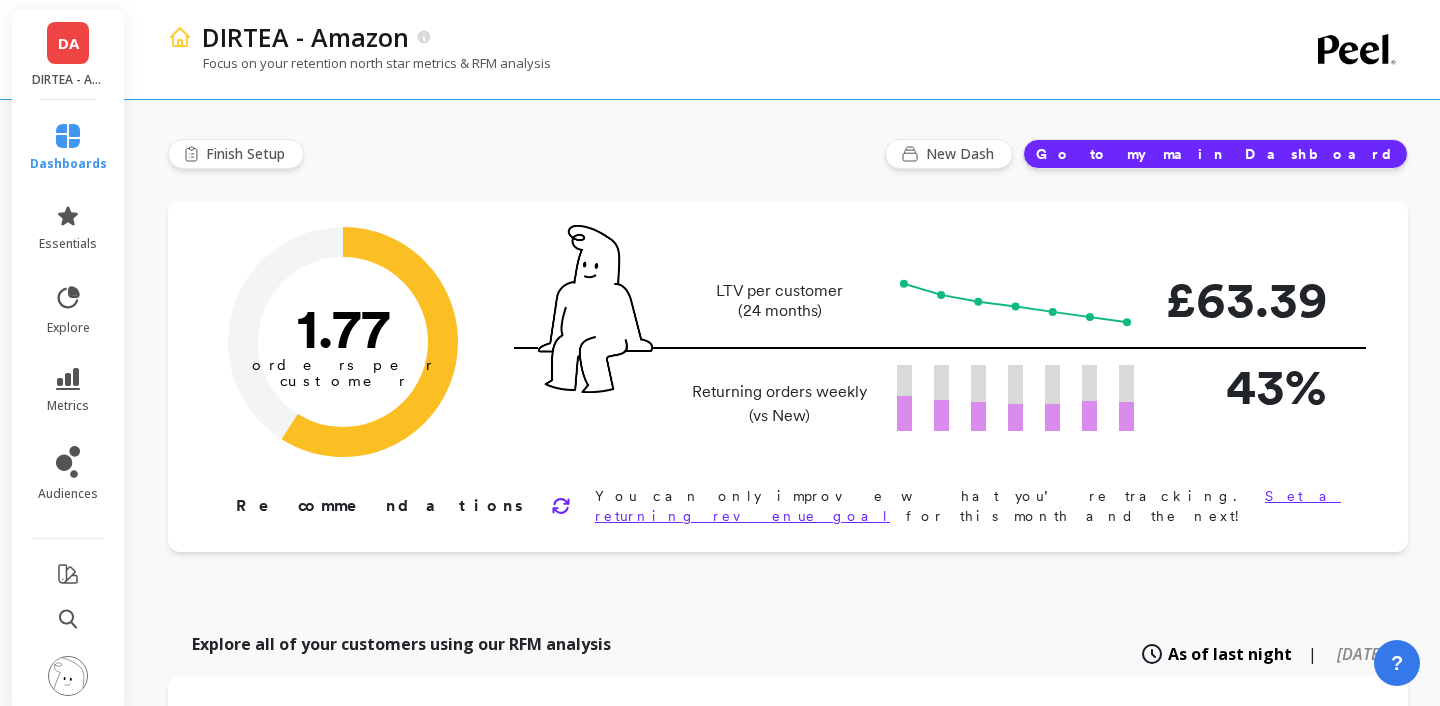 click on "dashboards essentials explore metrics audiences" at bounding box center [68, 406] 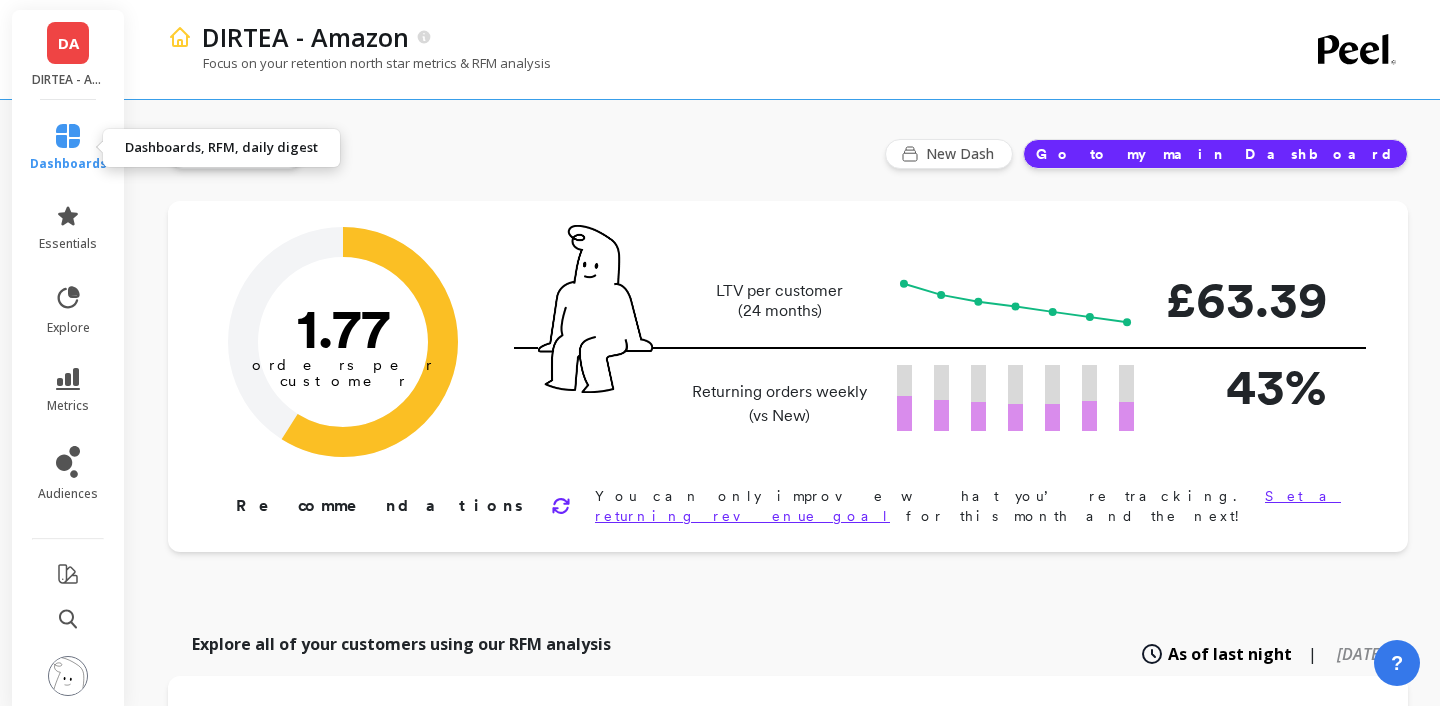 click 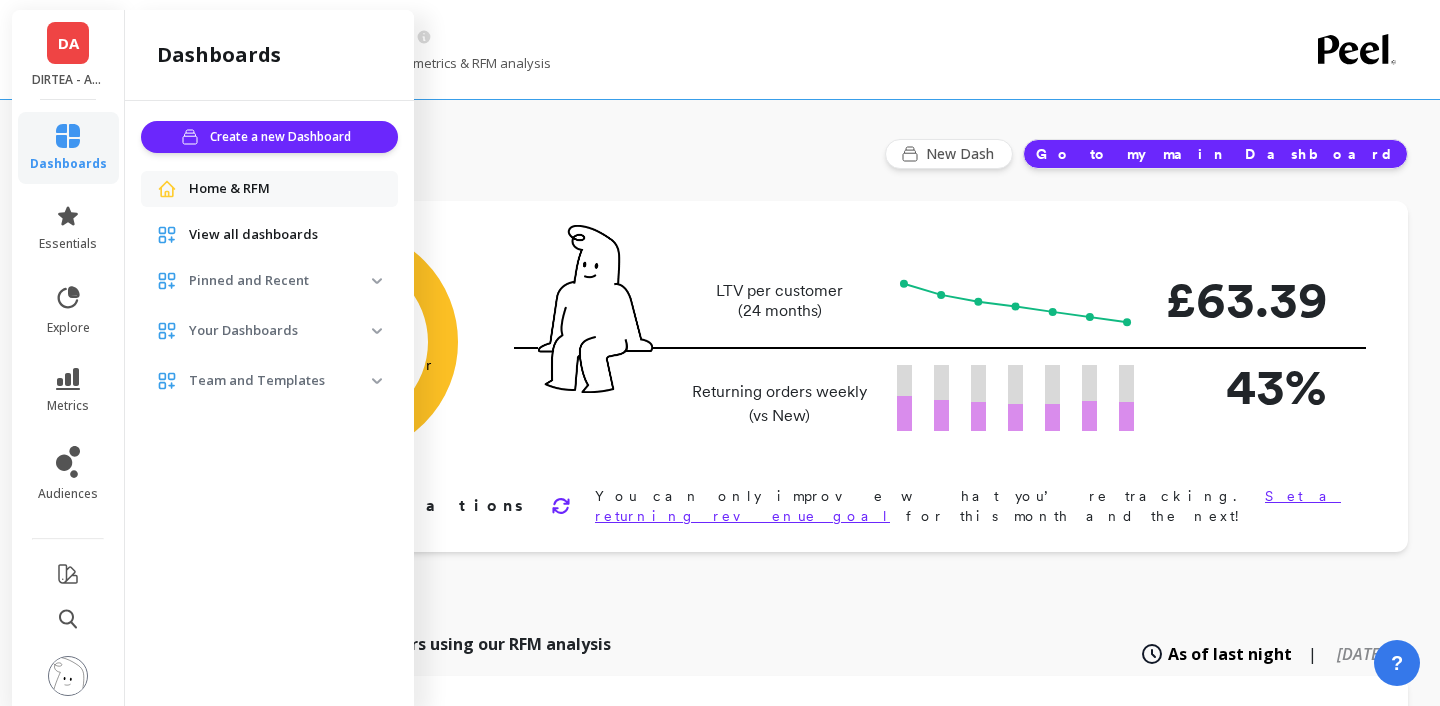 click on "Pinned and Recent" at bounding box center (280, 281) 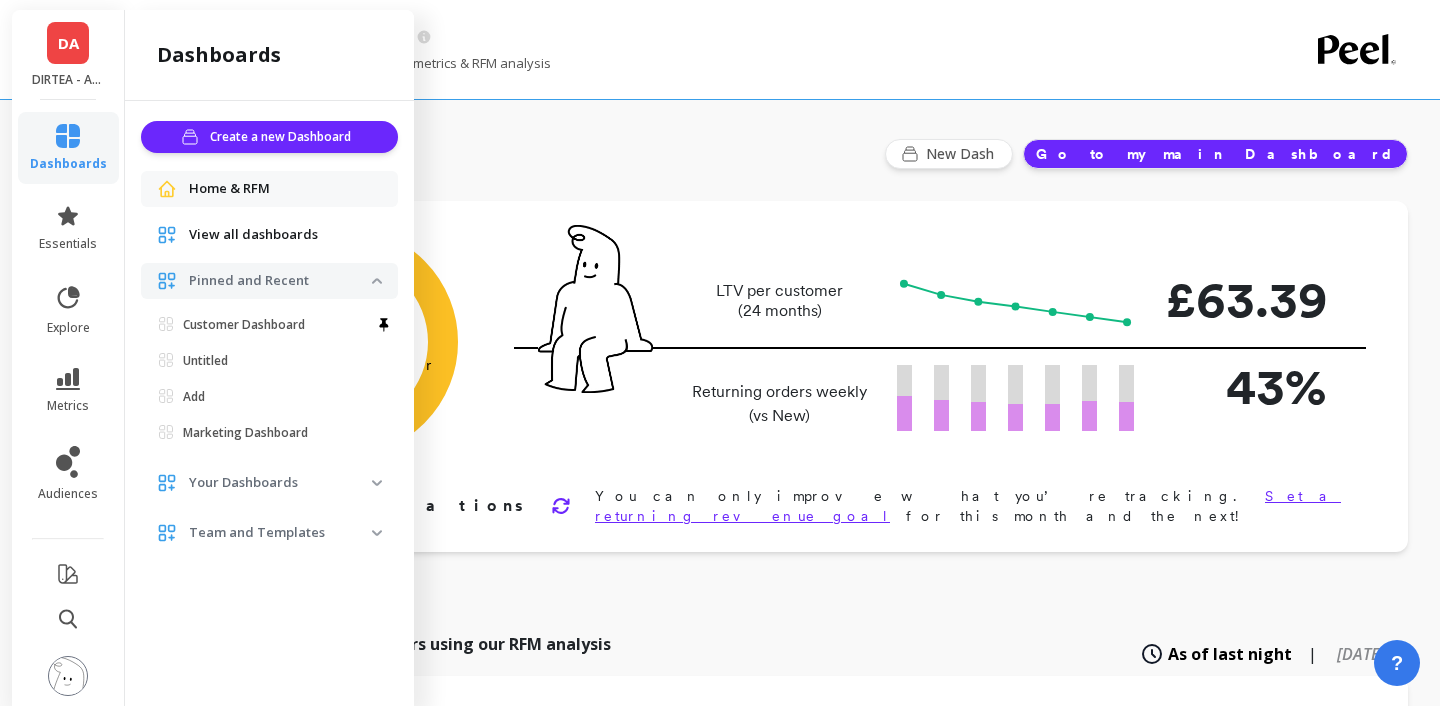 click on "View all dashboards" at bounding box center (253, 235) 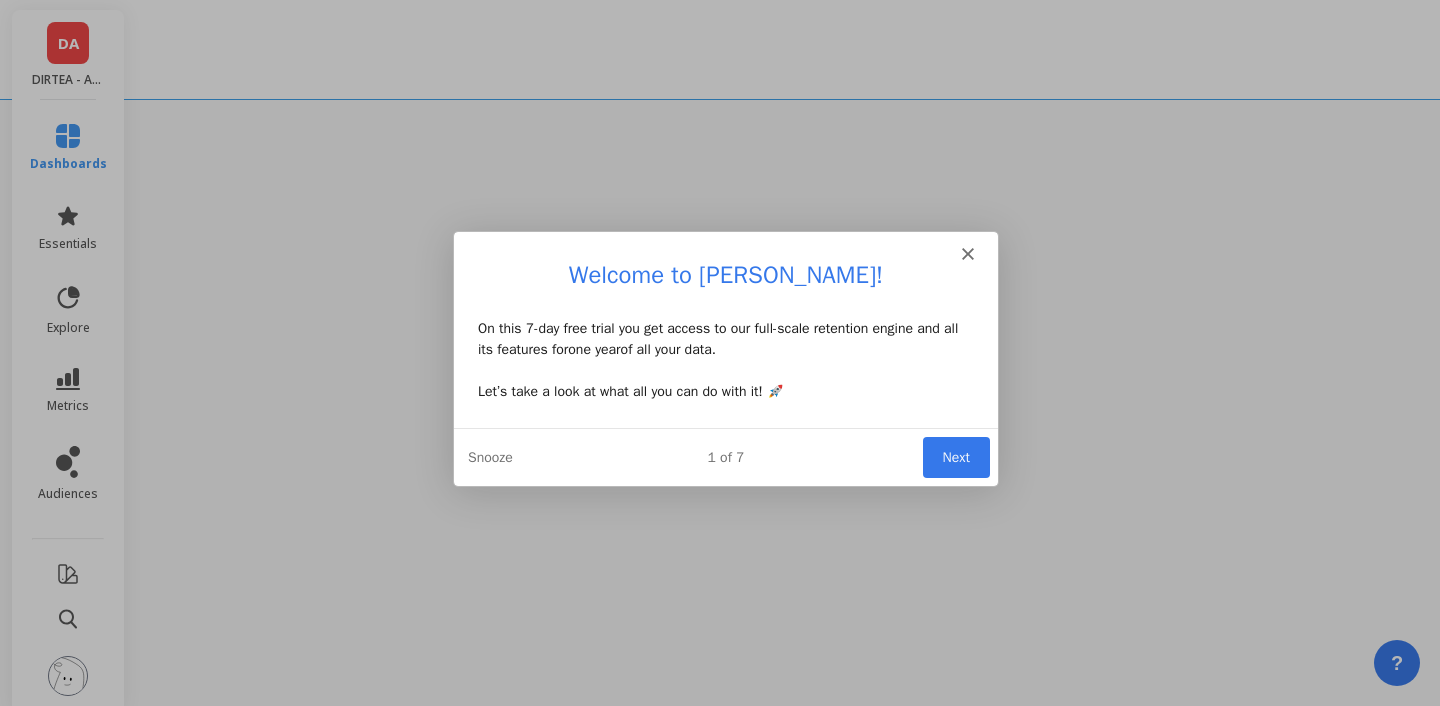 scroll, scrollTop: 0, scrollLeft: 0, axis: both 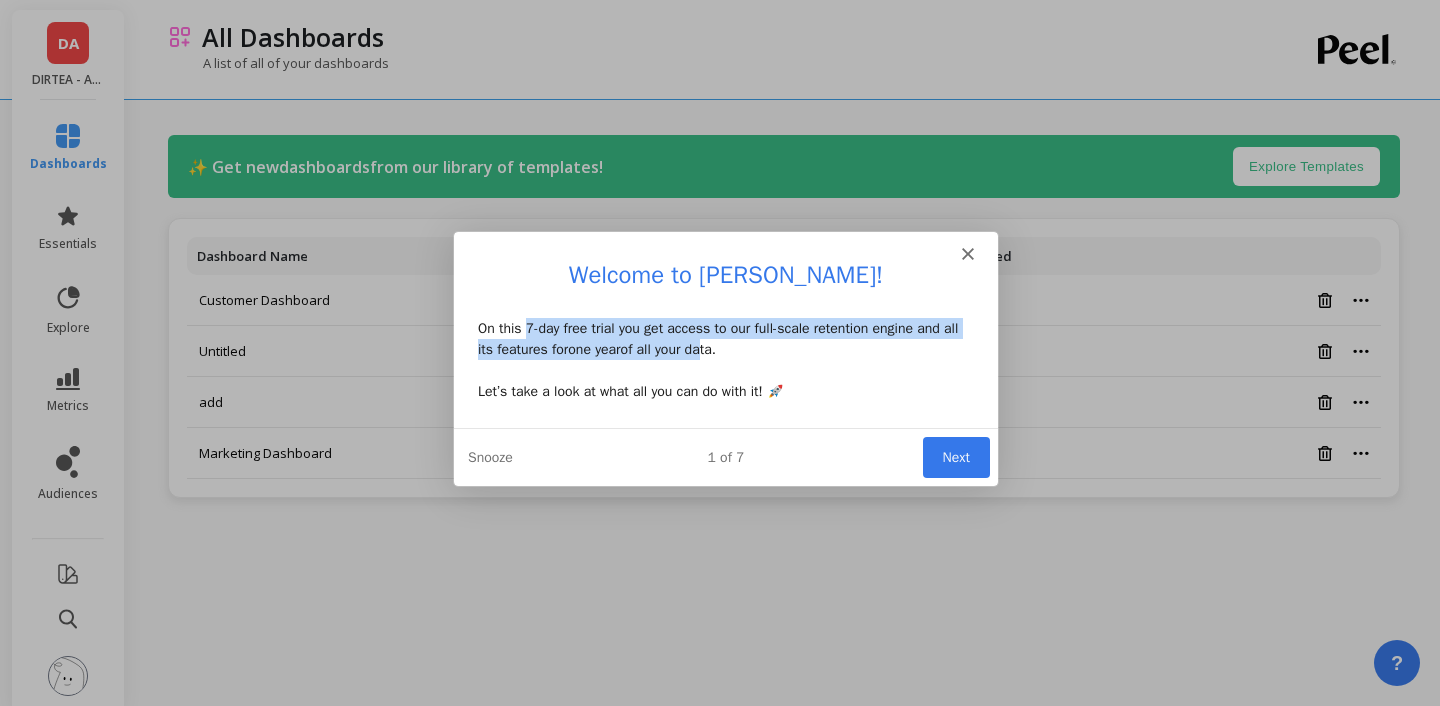 drag, startPoint x: 527, startPoint y: 324, endPoint x: 733, endPoint y: 357, distance: 208.62646 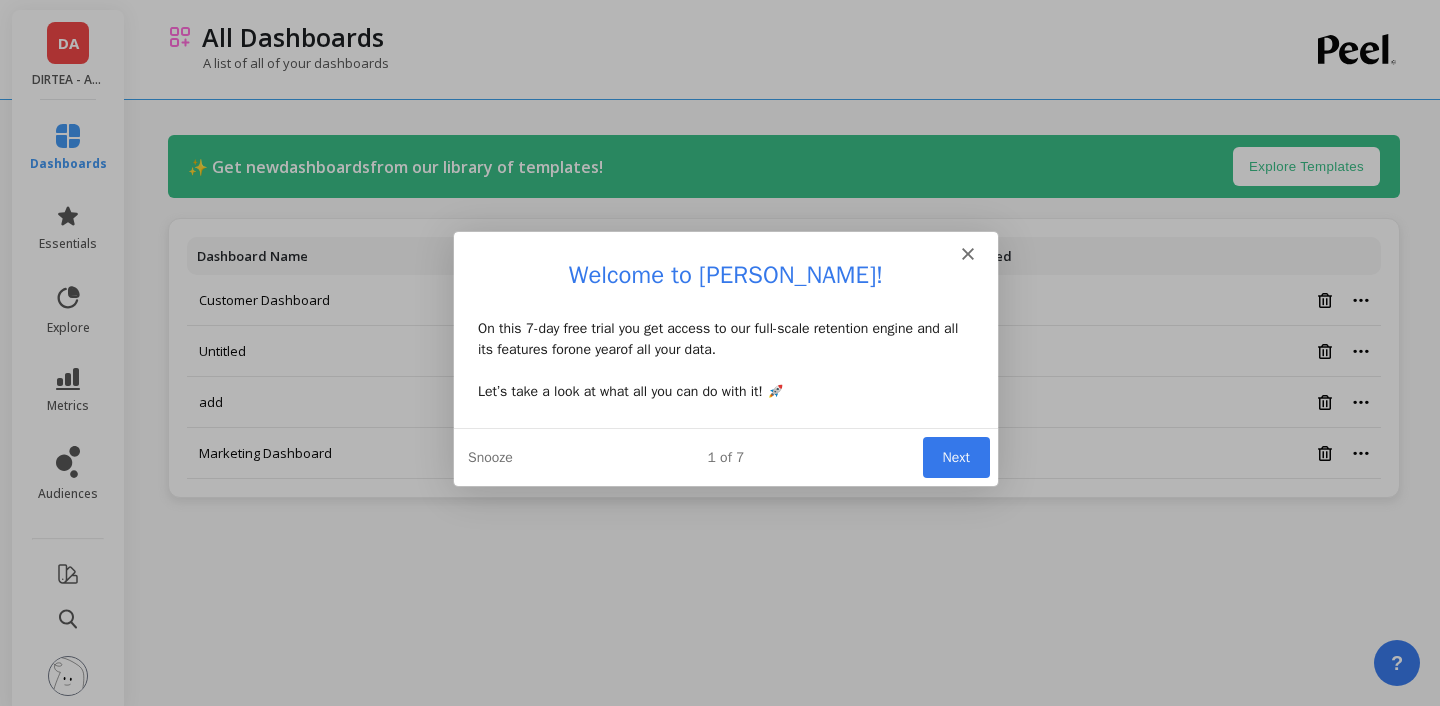 click 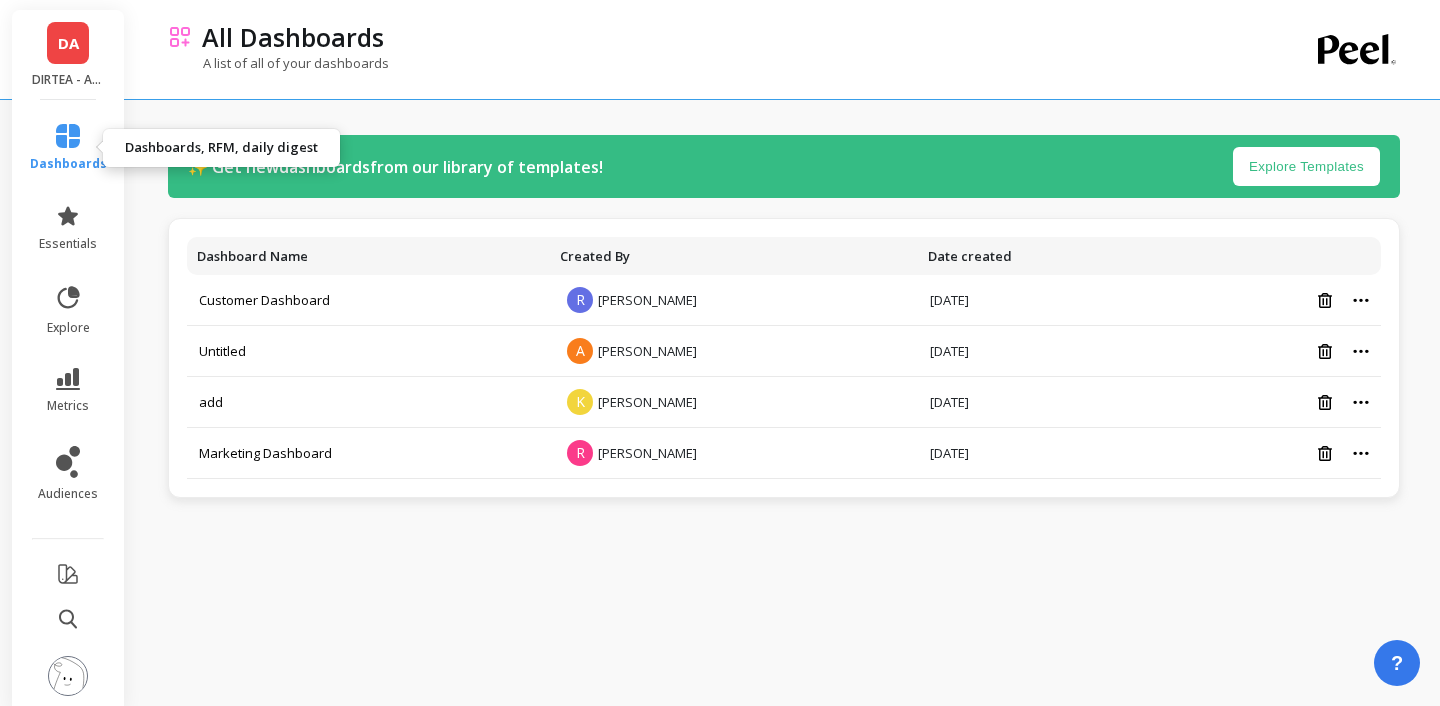 click on "dashboards" at bounding box center (68, 164) 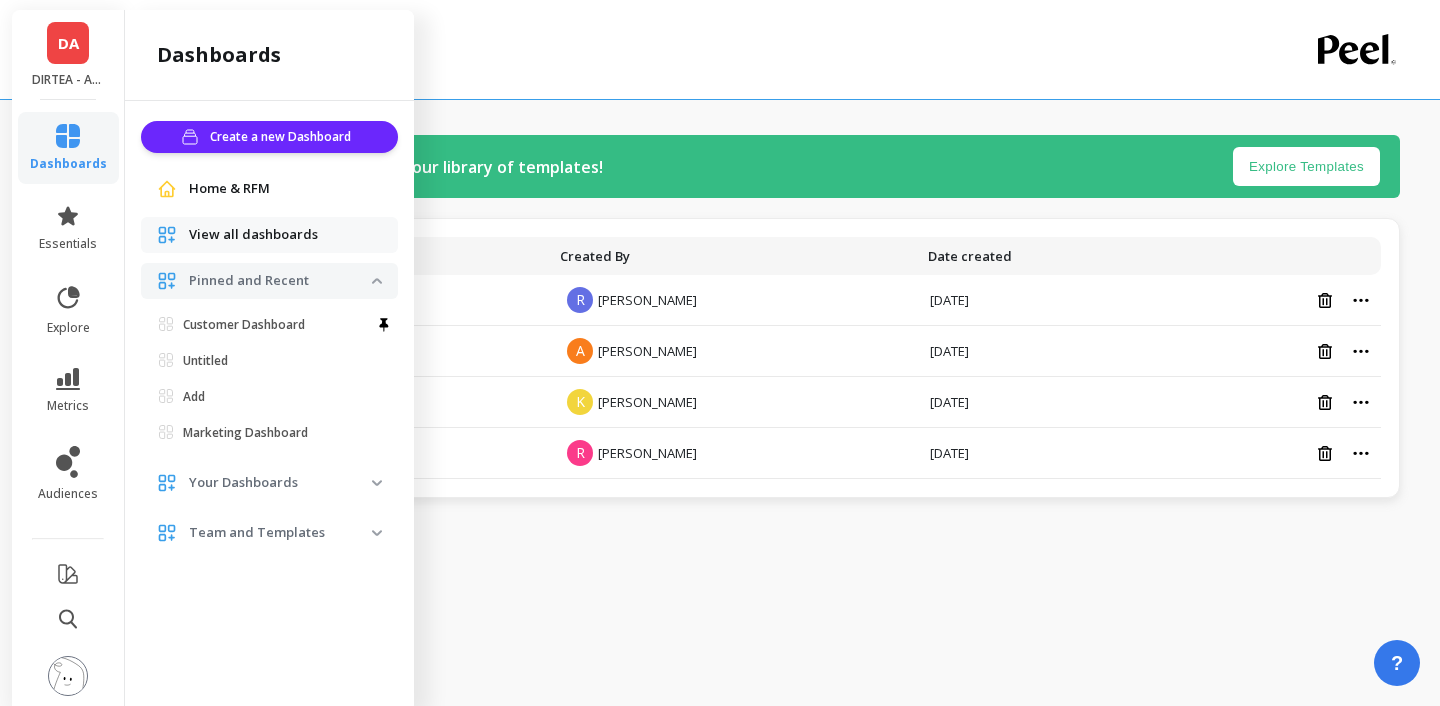 click on "✨ Get new  dashboards  from our library of templates! Explore Templates Dashboard Name Created By Date created   Customer Dashboard R [PERSON_NAME] [DATE] Untitled A [PERSON_NAME] [DATE] add K [PERSON_NAME] [DATE] Marketing Dashboard R [PERSON_NAME] [DATE]" at bounding box center [784, 357] 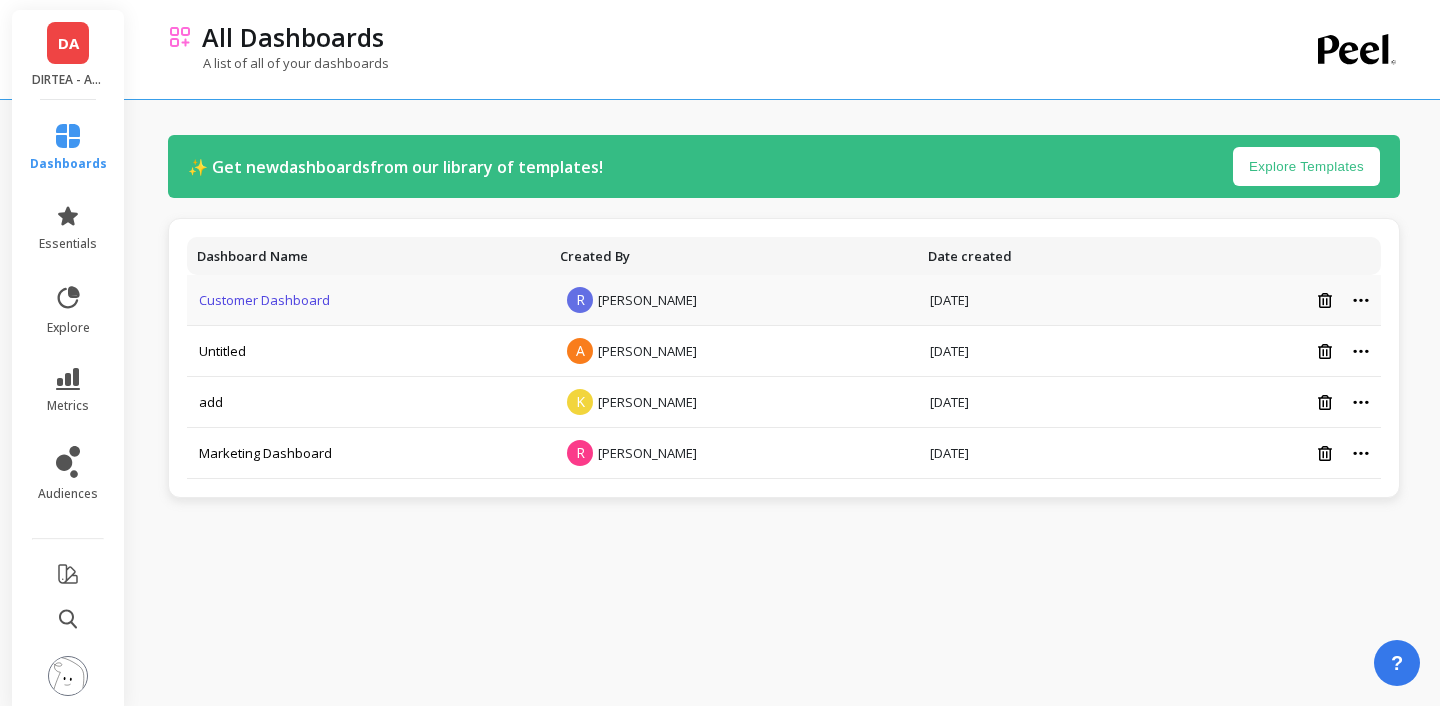 click on "Customer Dashboard" at bounding box center [264, 300] 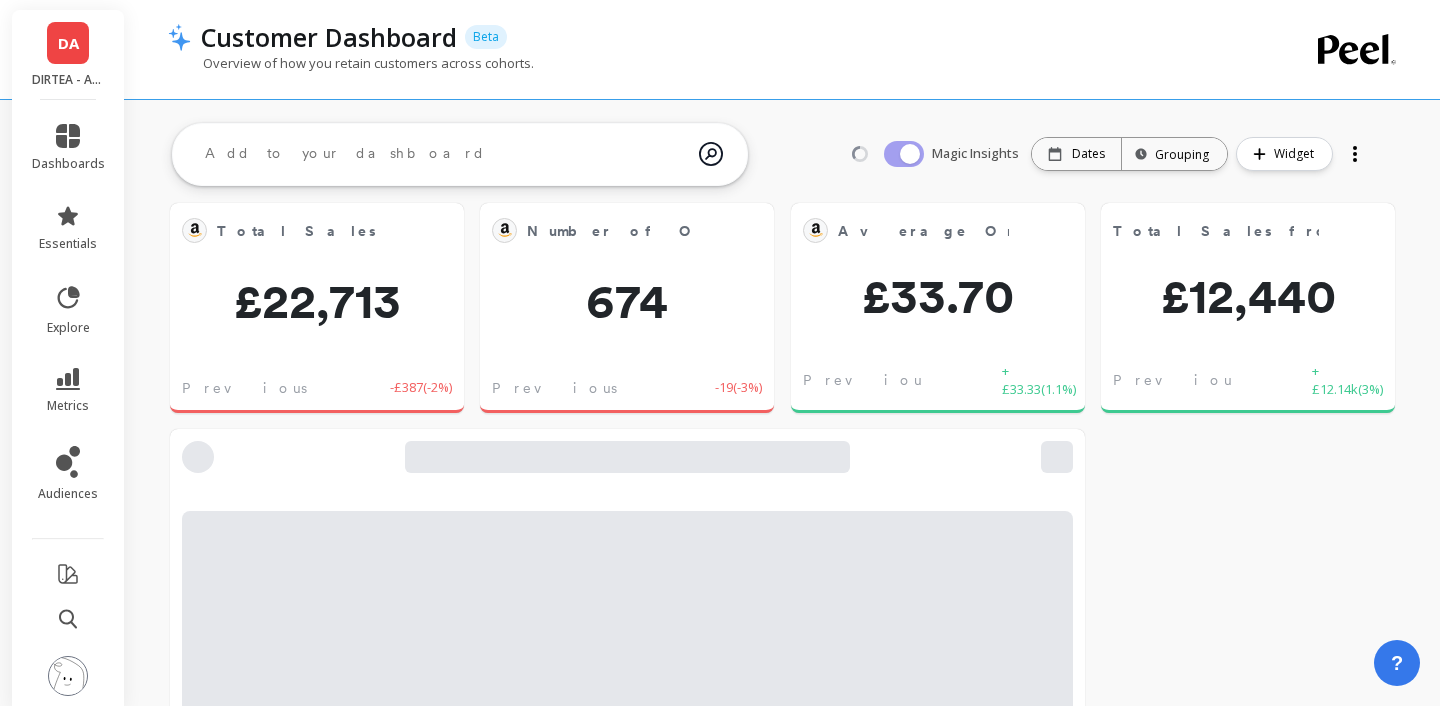 scroll, scrollTop: 51, scrollLeft: 0, axis: vertical 